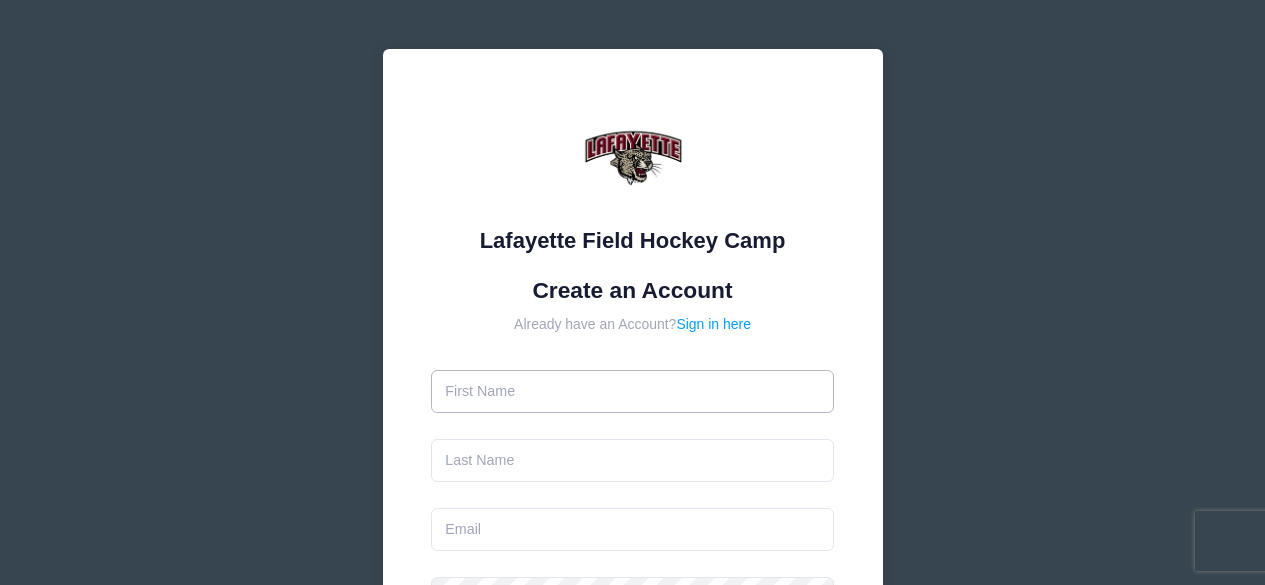 scroll, scrollTop: 0, scrollLeft: 0, axis: both 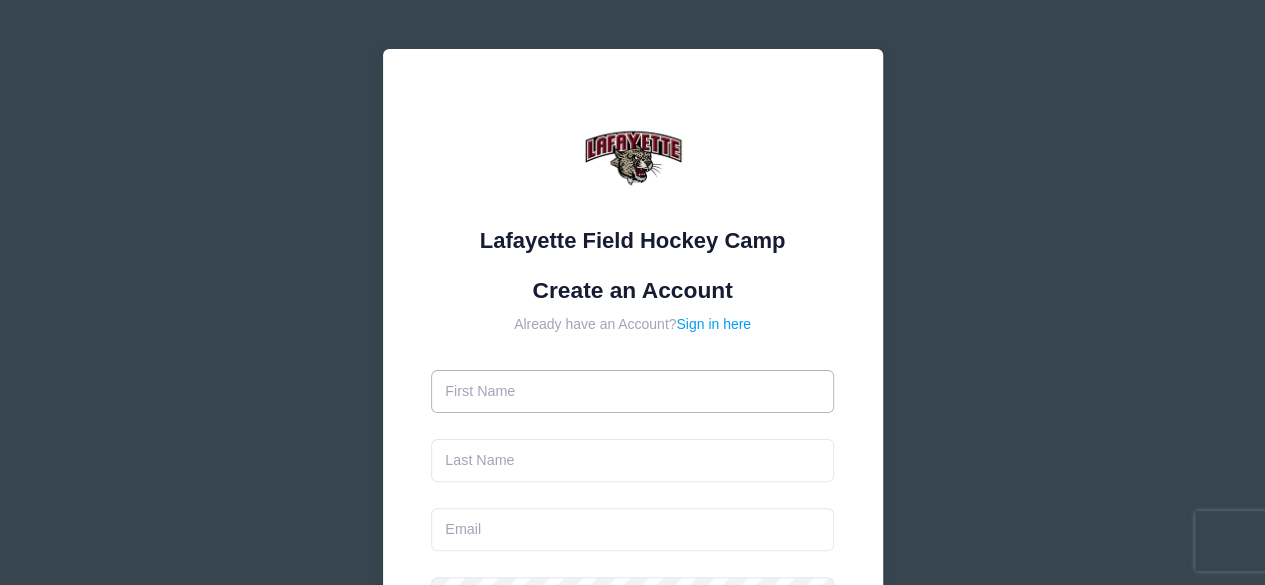 click at bounding box center [632, 391] 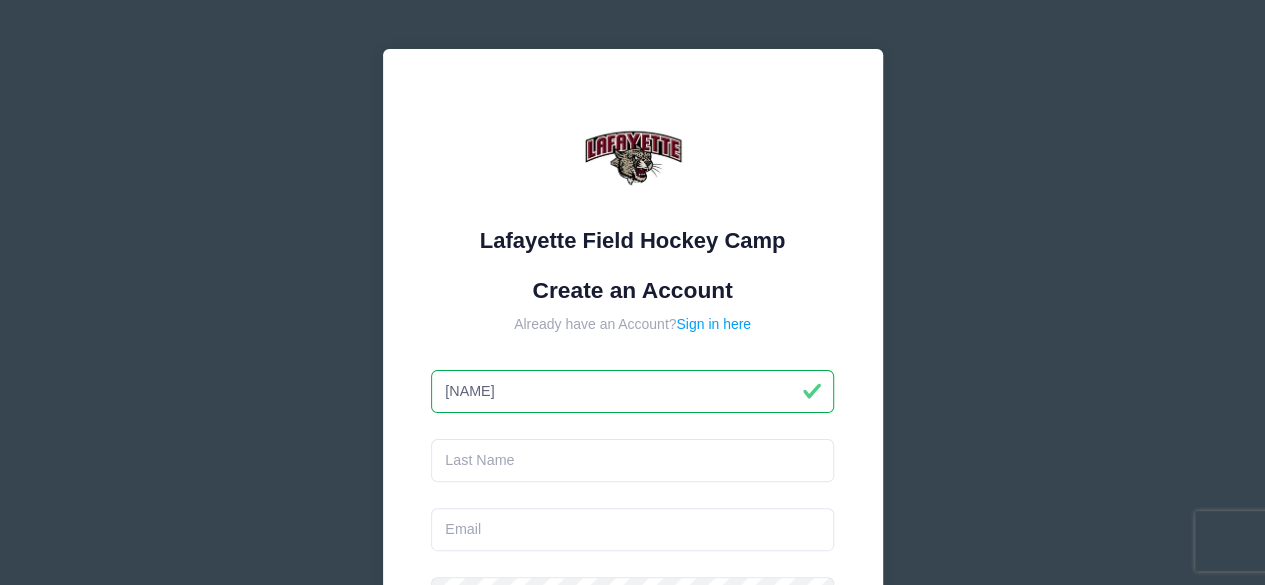 type on "Hallie" 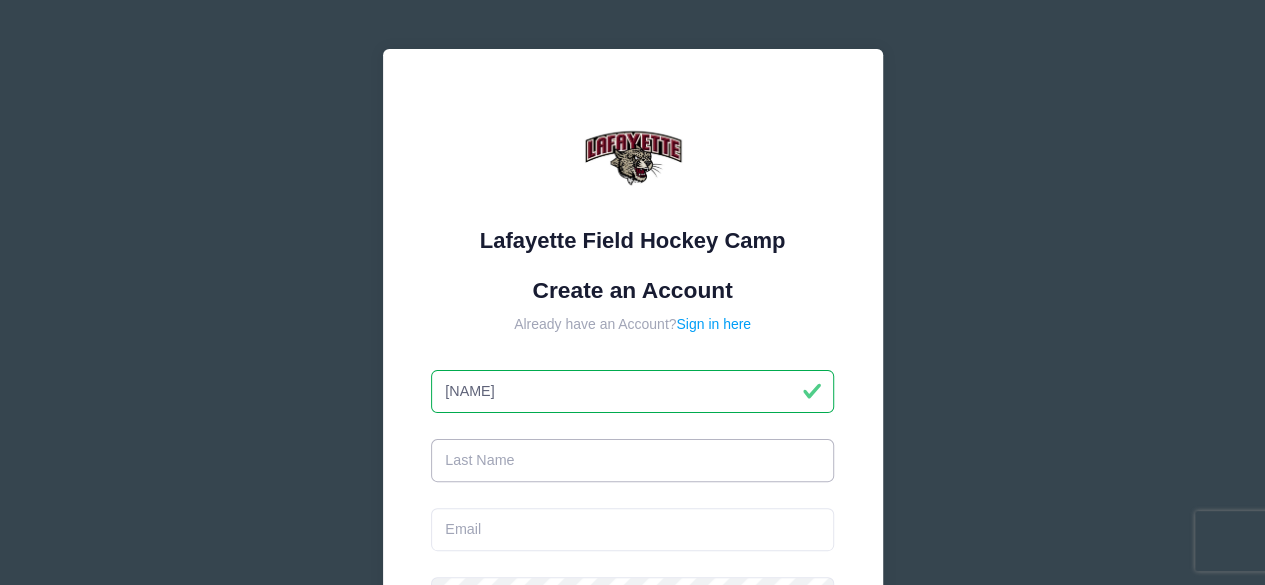 click at bounding box center [632, 460] 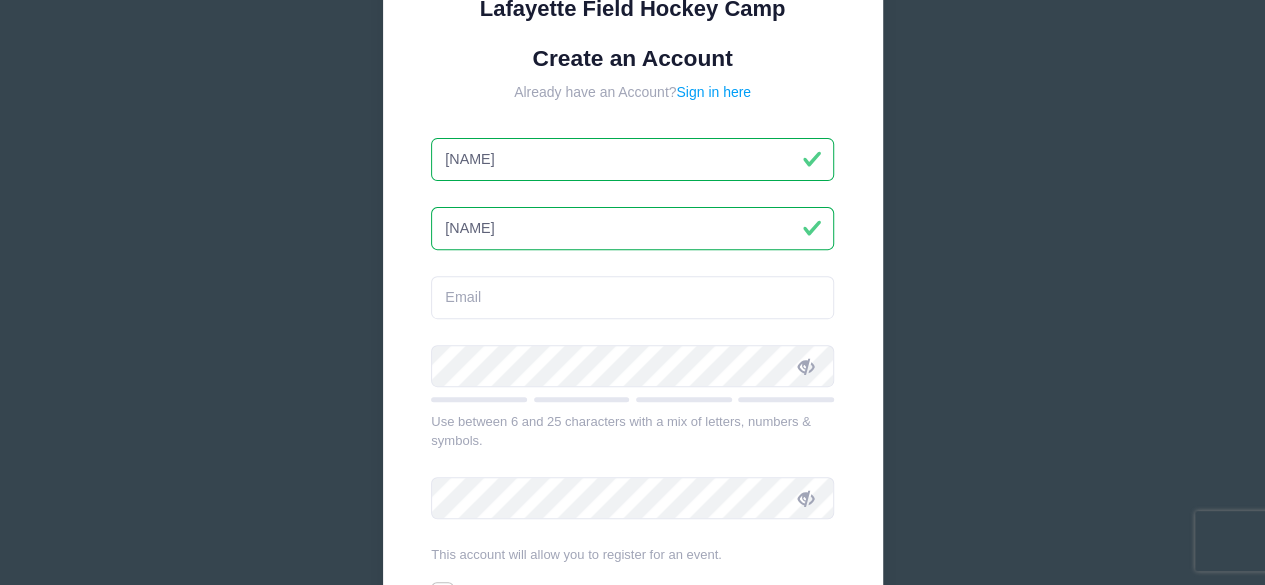 scroll, scrollTop: 233, scrollLeft: 0, axis: vertical 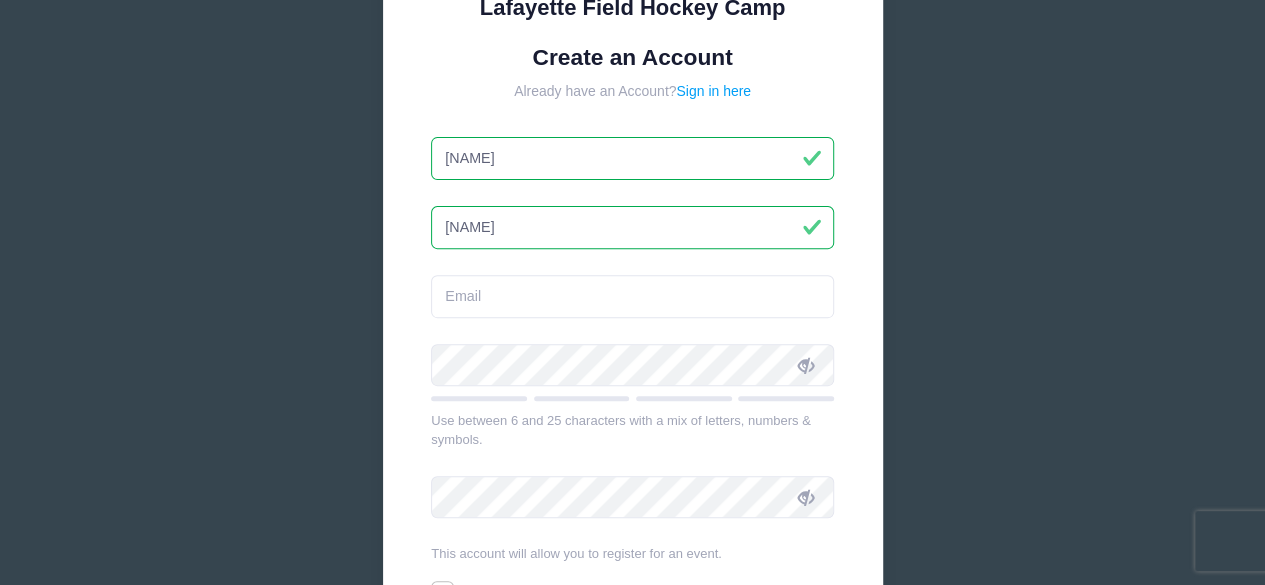type on "Burke" 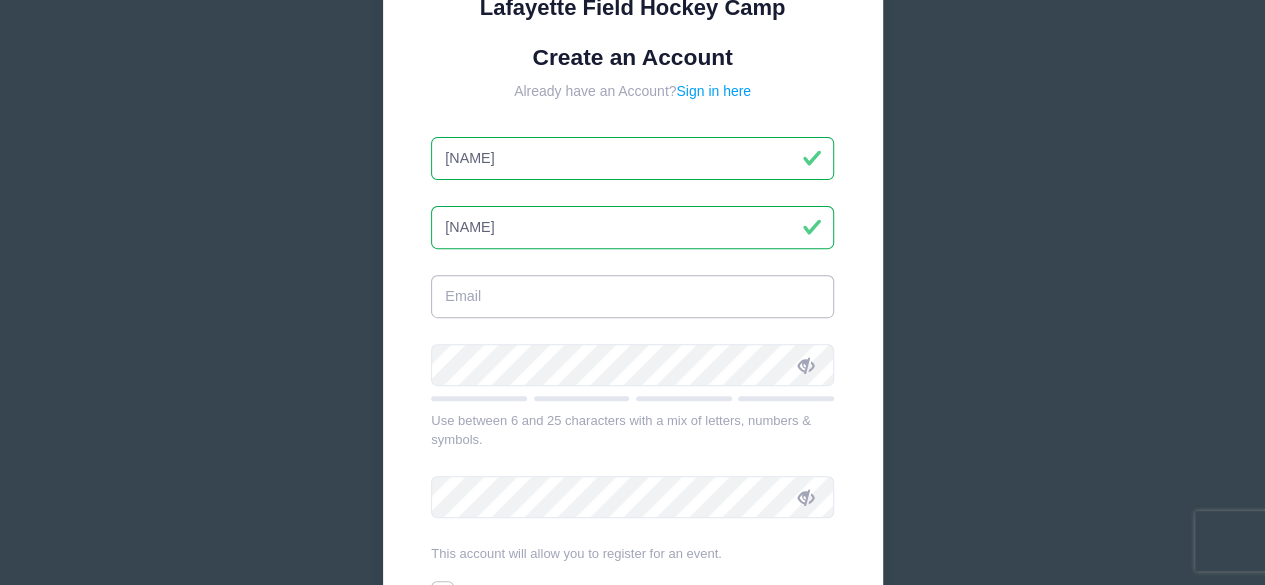 click at bounding box center (632, 296) 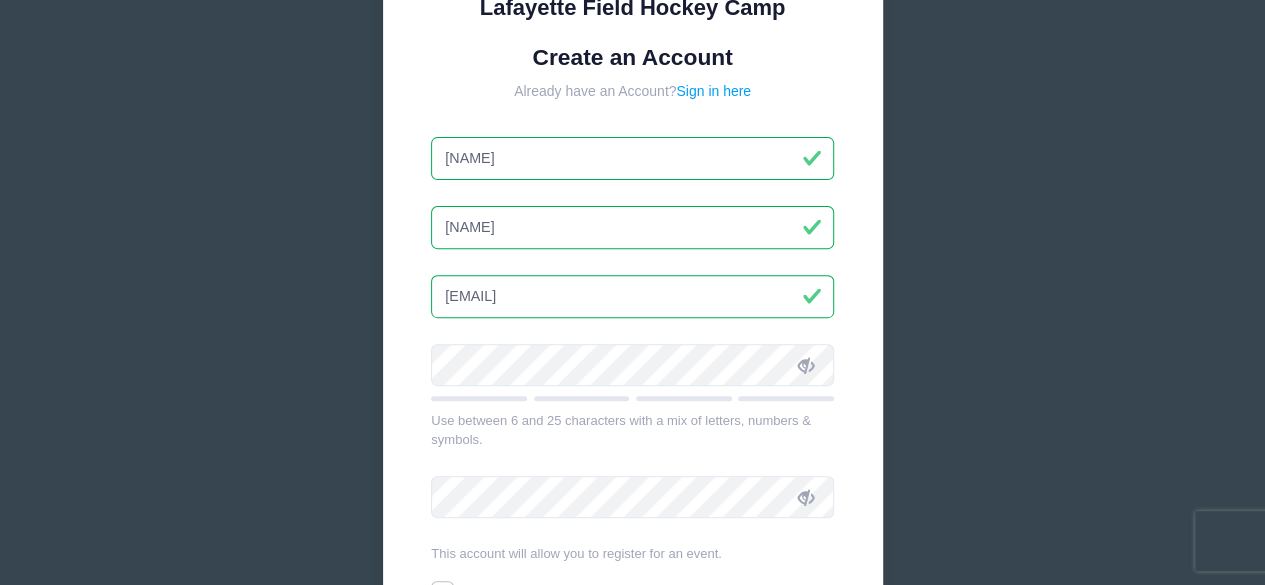 type on "[EMAIL]" 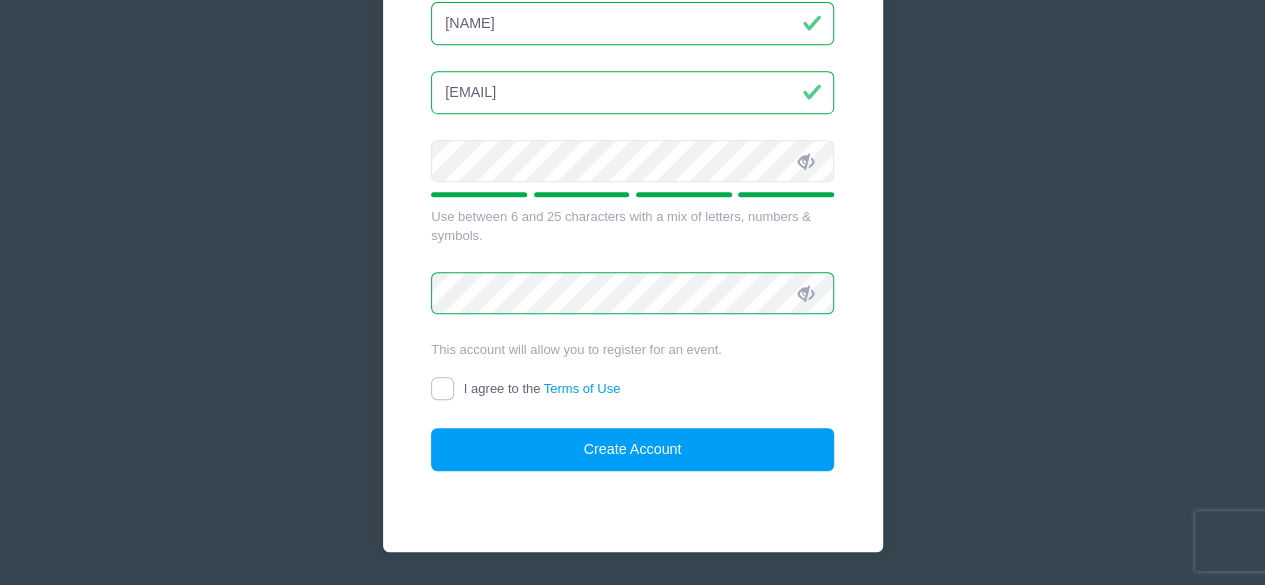 scroll, scrollTop: 441, scrollLeft: 0, axis: vertical 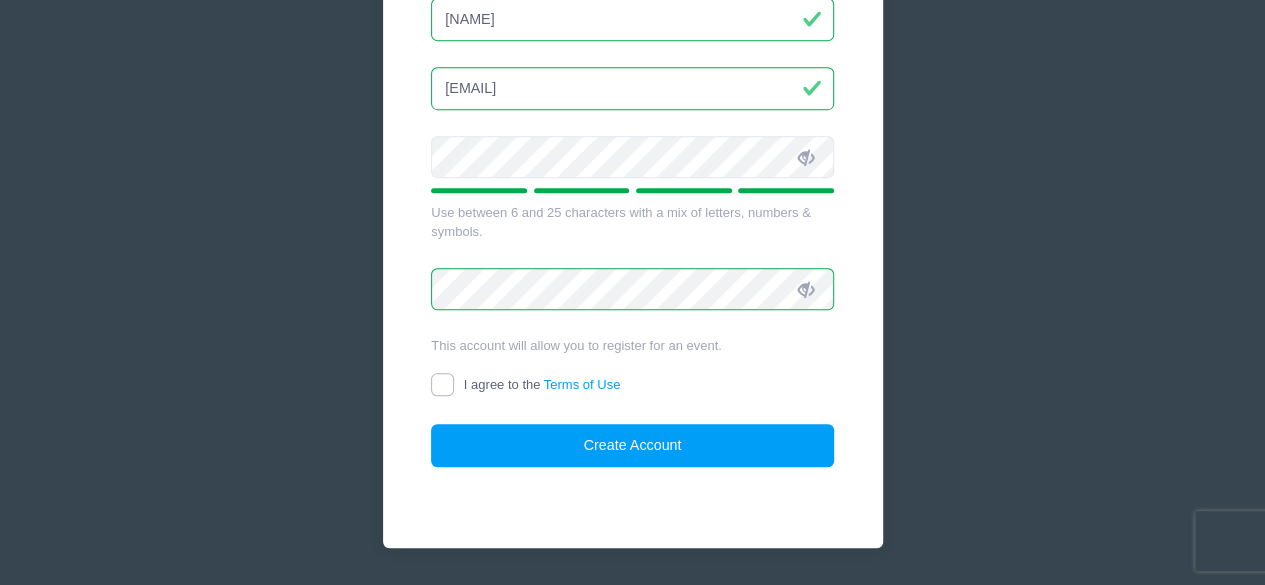 click on "I agree to the
Terms of Use" at bounding box center (442, 384) 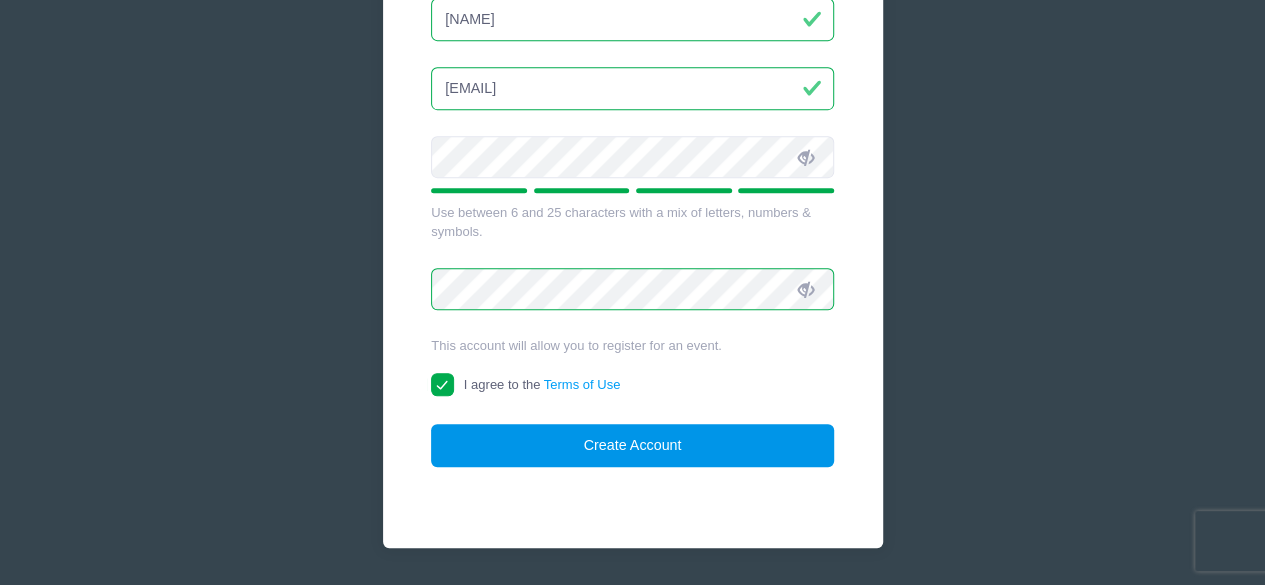 click on "Create Account" at bounding box center (632, 445) 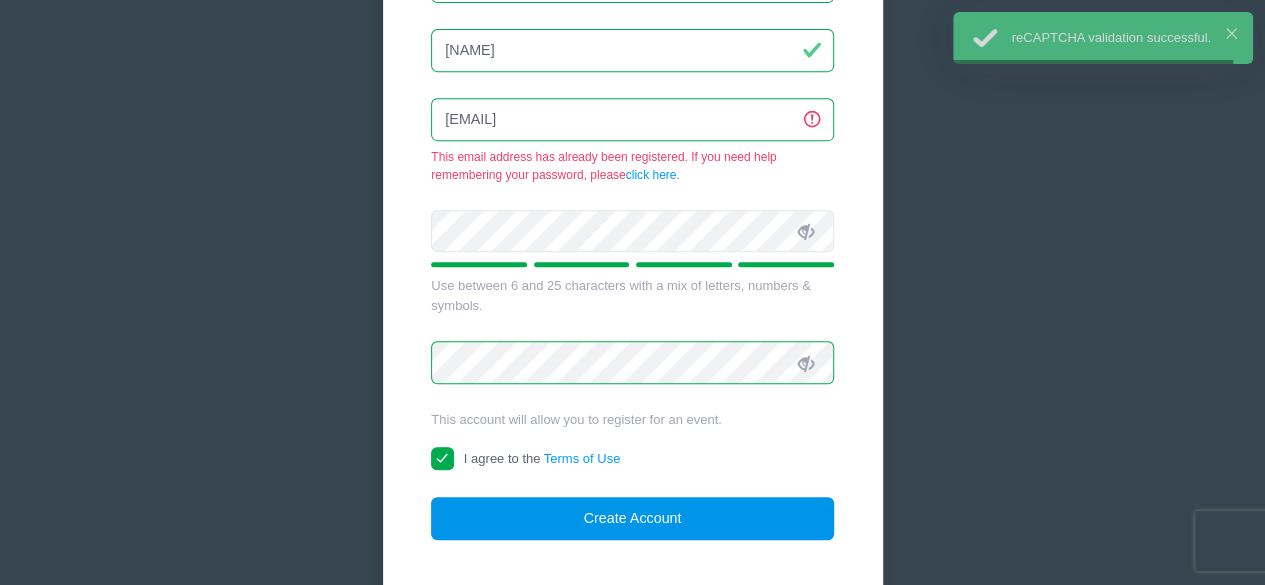 scroll, scrollTop: 376, scrollLeft: 0, axis: vertical 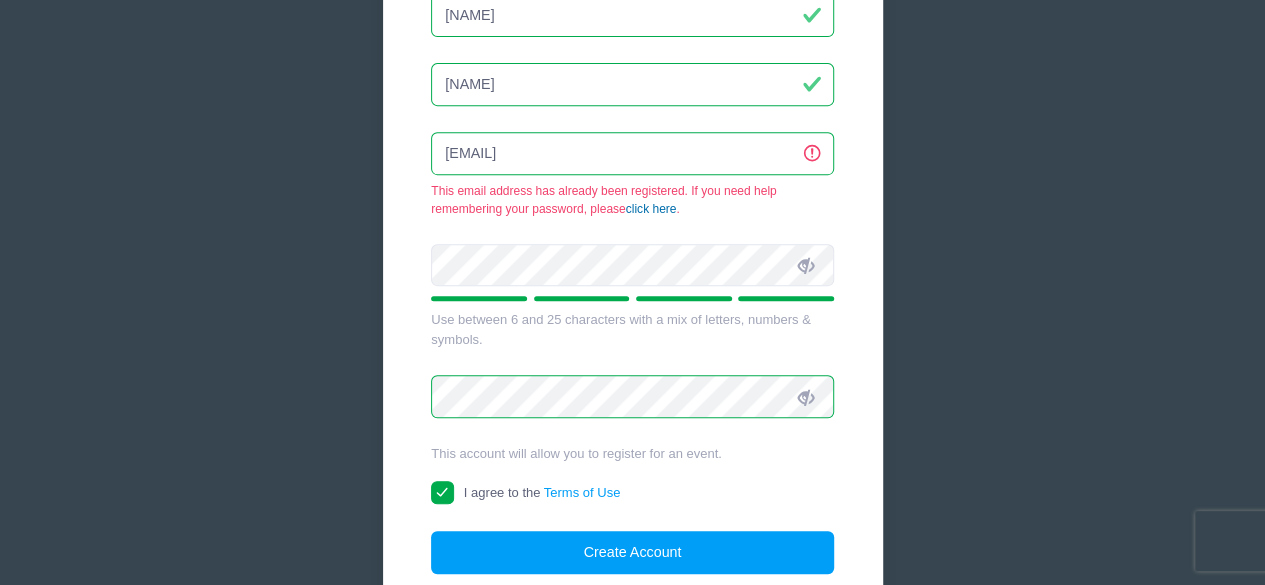 click on "click here" at bounding box center (651, 209) 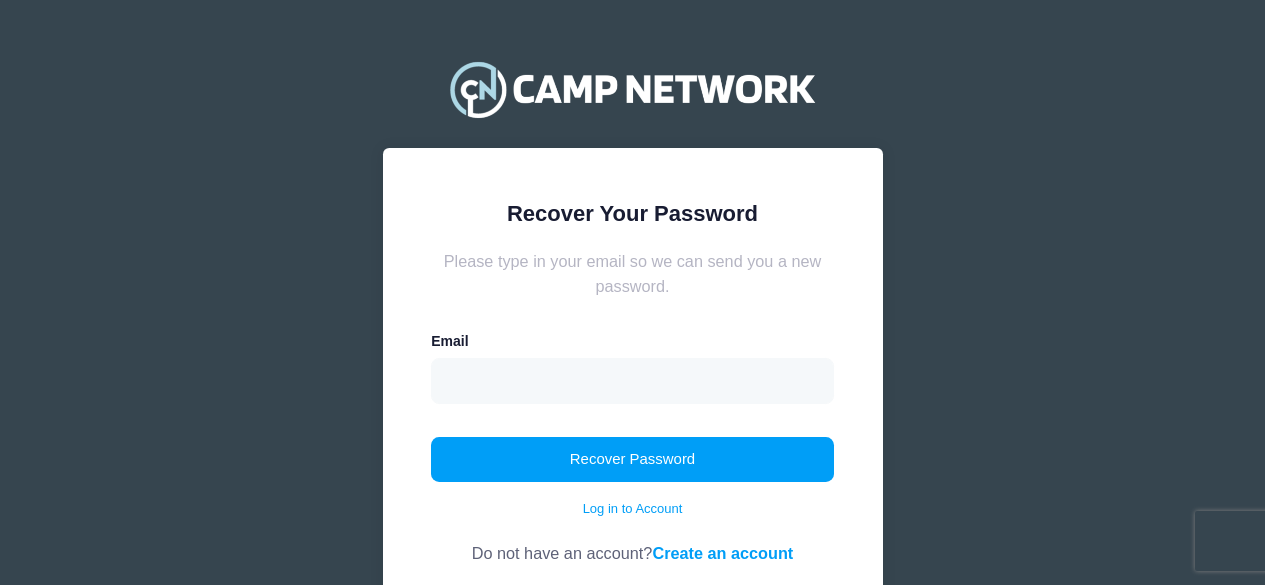 scroll, scrollTop: 0, scrollLeft: 0, axis: both 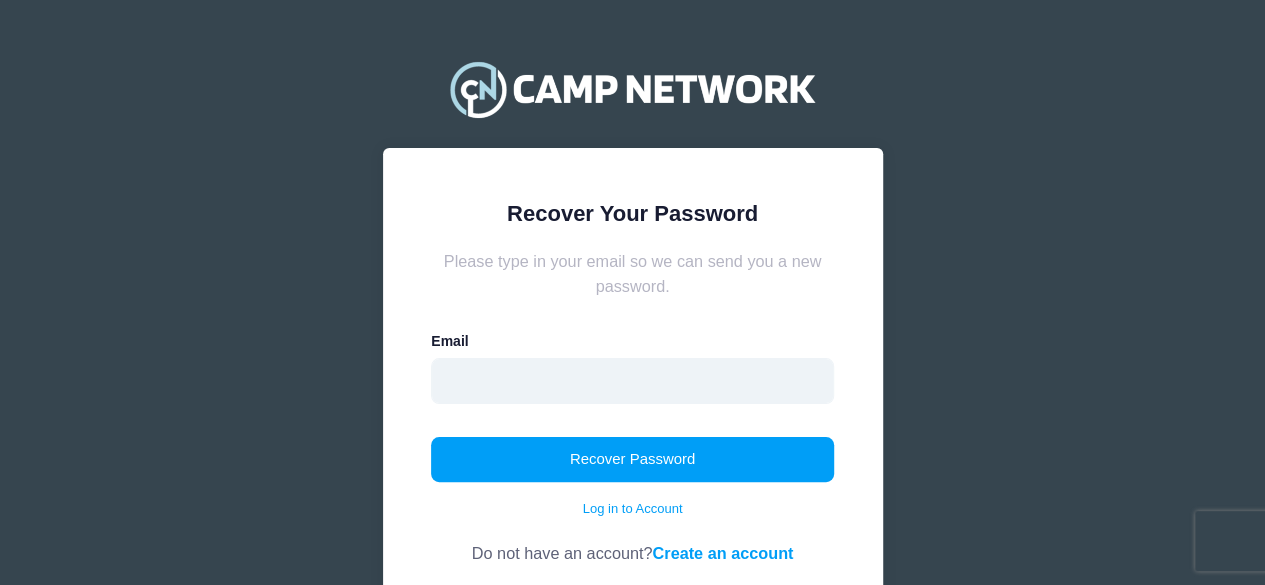click at bounding box center [632, 381] 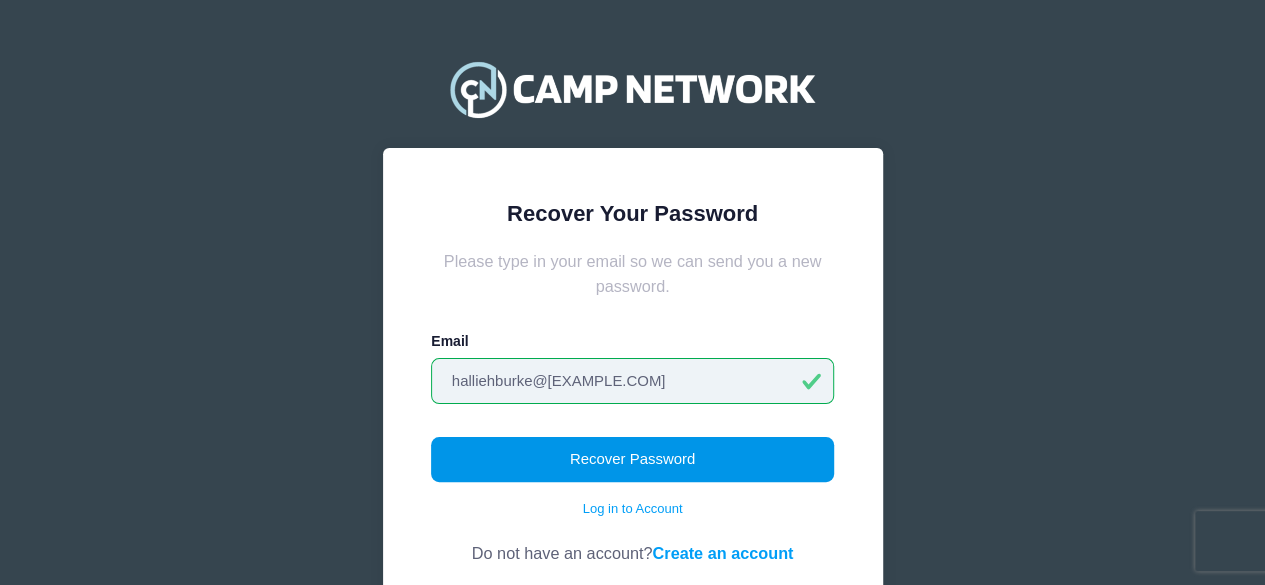 type on "halliehburke@gmali.com" 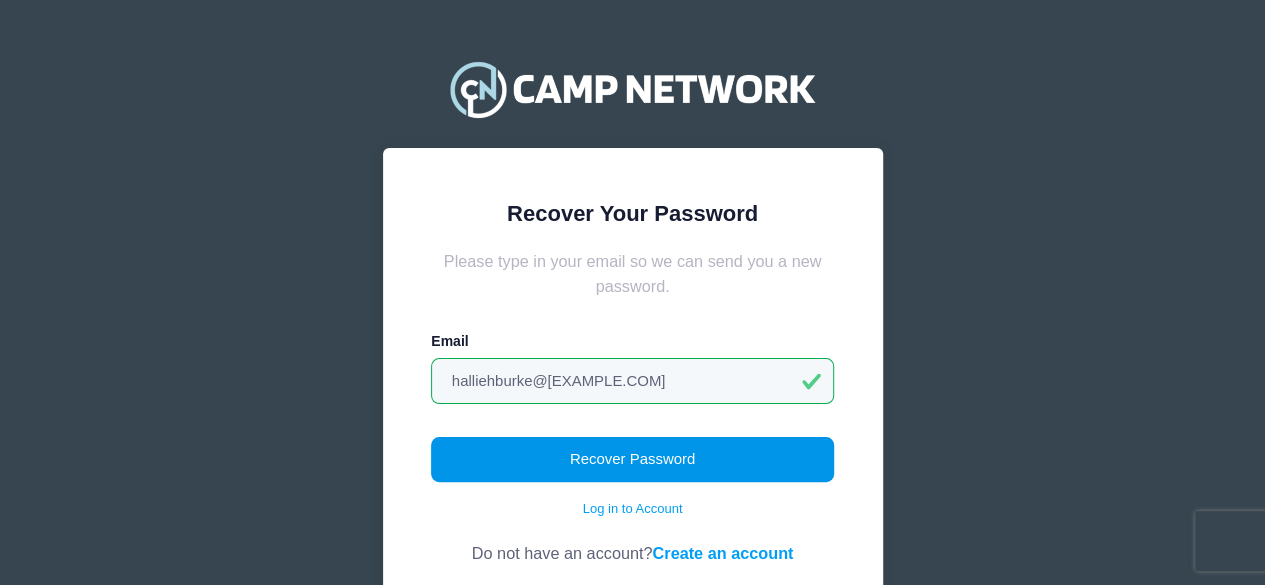 click on "Recover Password" at bounding box center (632, 460) 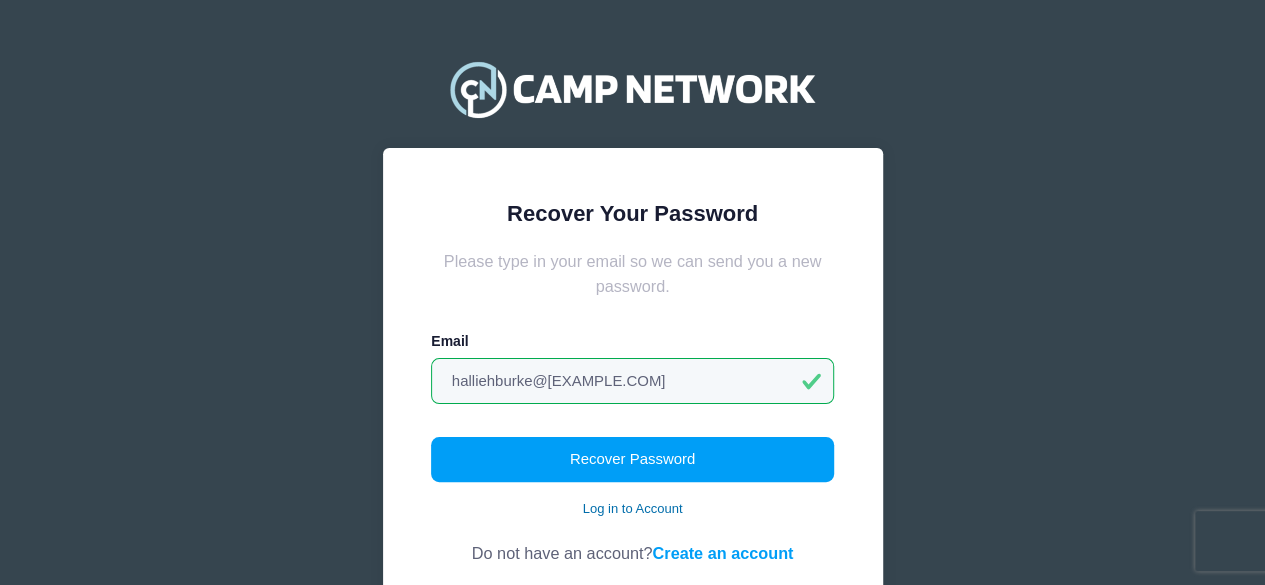 click on "Log in to Account" at bounding box center [633, 509] 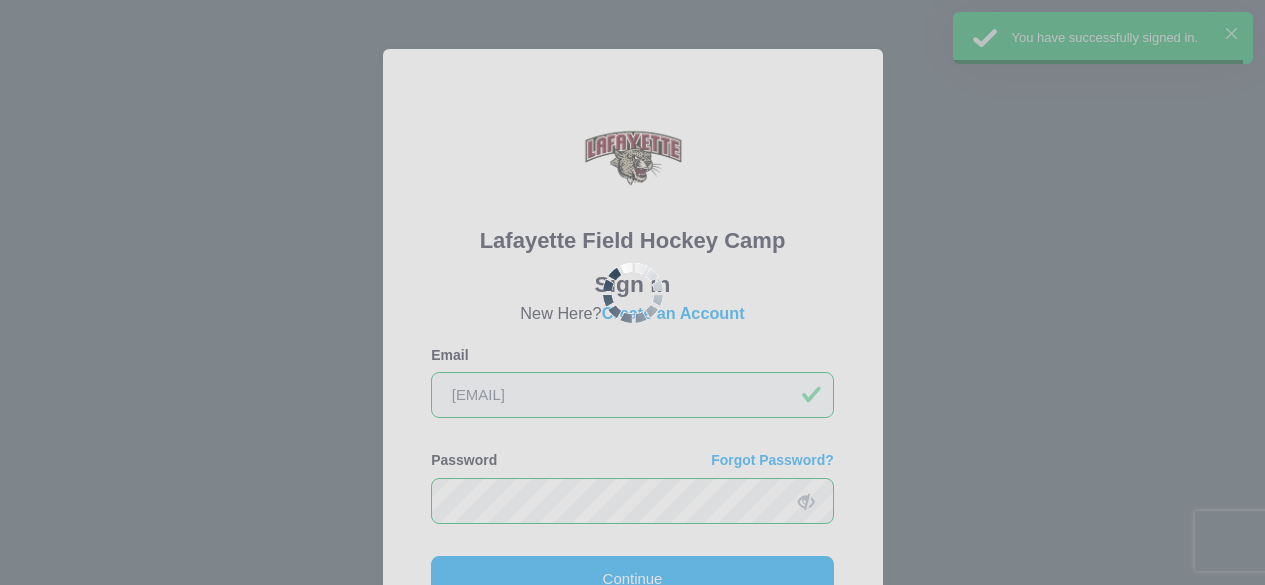 scroll, scrollTop: 0, scrollLeft: 0, axis: both 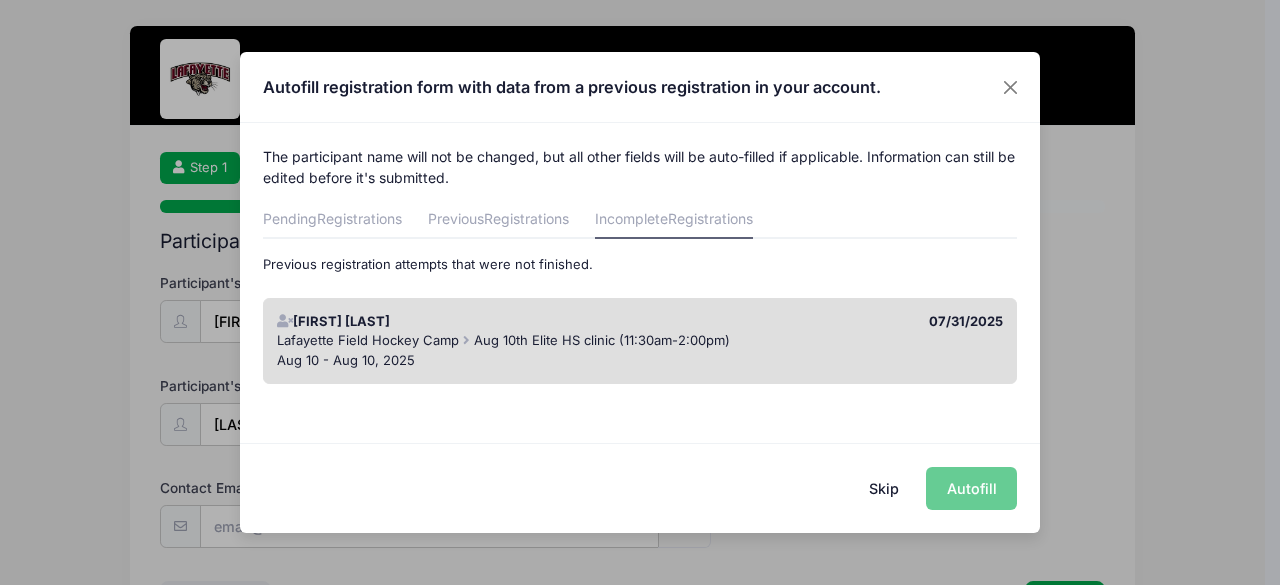 click on "Skip
Autofill" at bounding box center [640, 487] 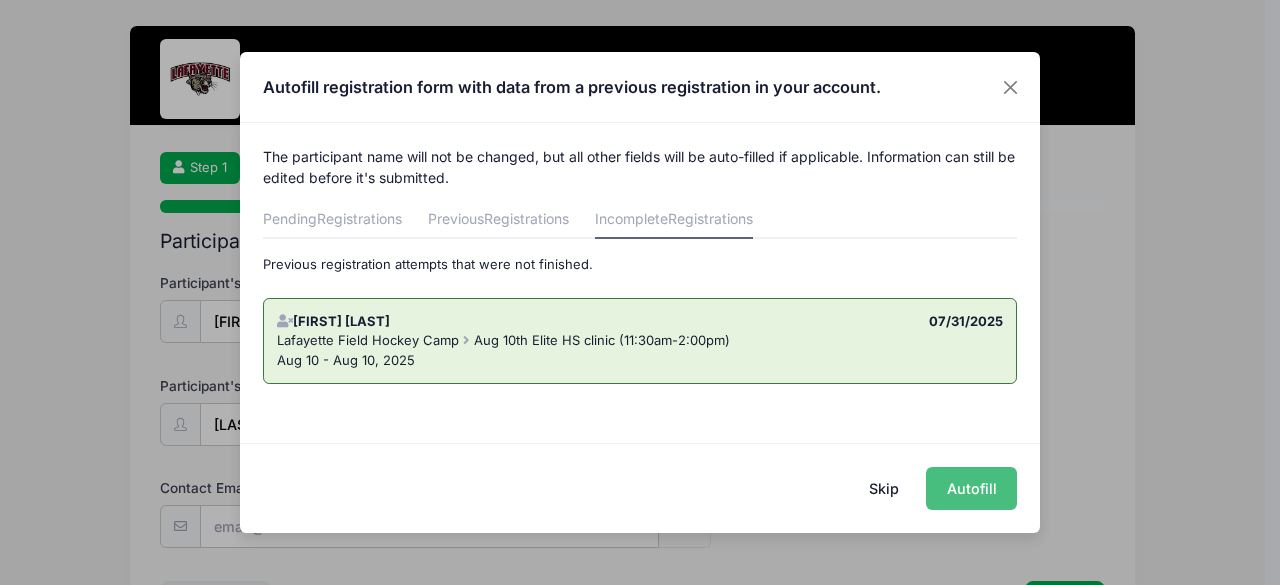 click on "Autofill" at bounding box center (971, 488) 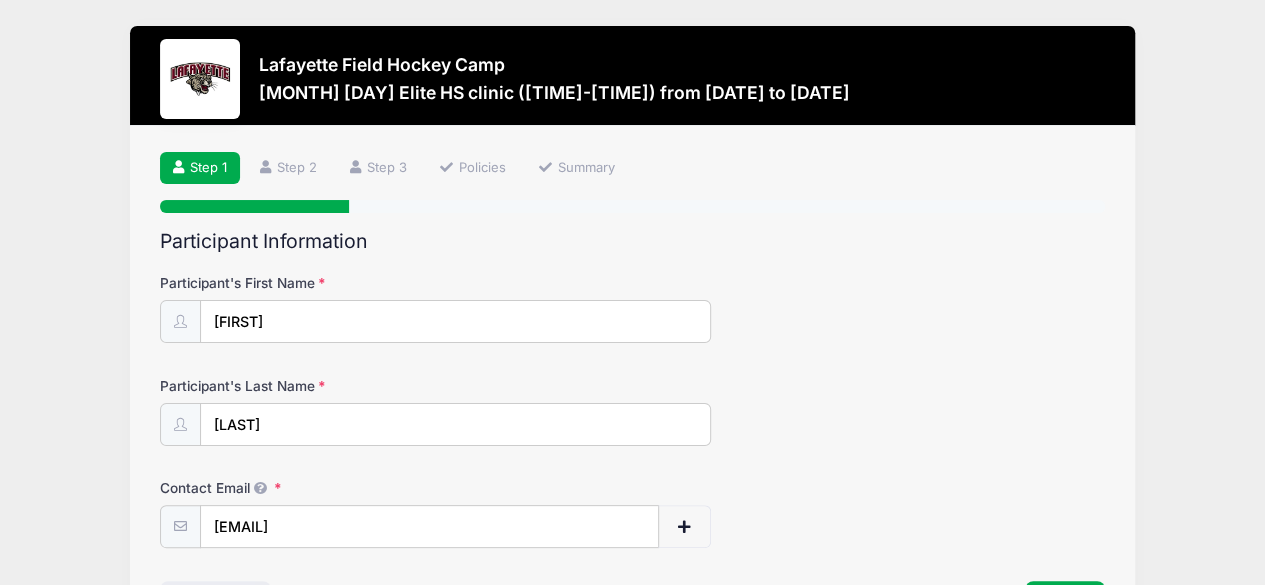 scroll, scrollTop: 143, scrollLeft: 0, axis: vertical 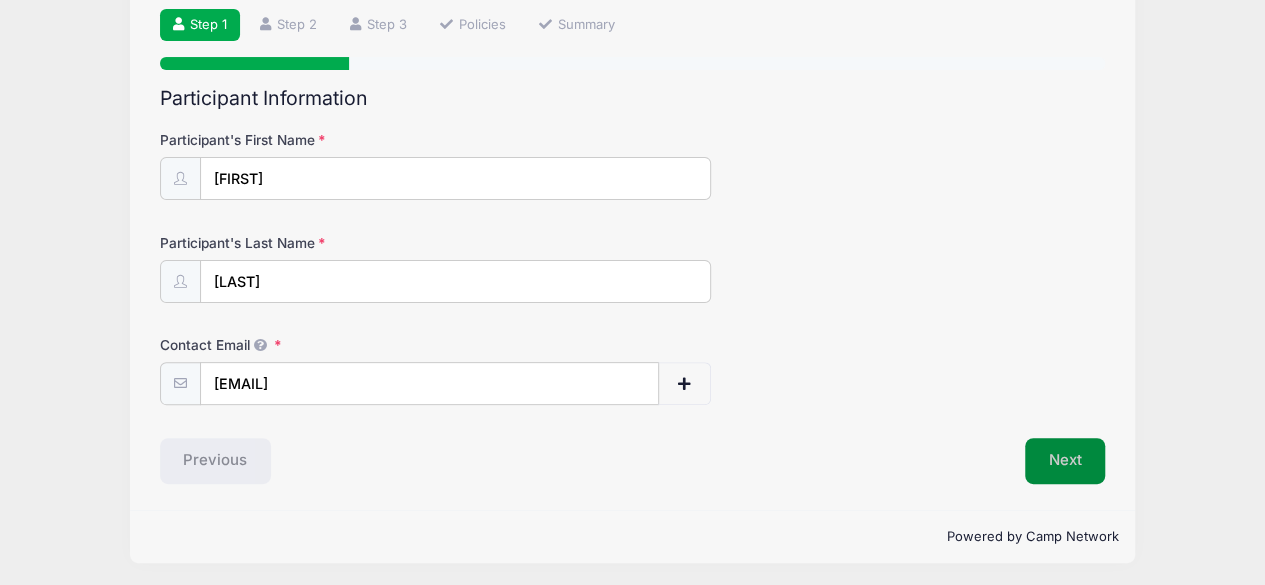 click on "Next" at bounding box center [1065, 461] 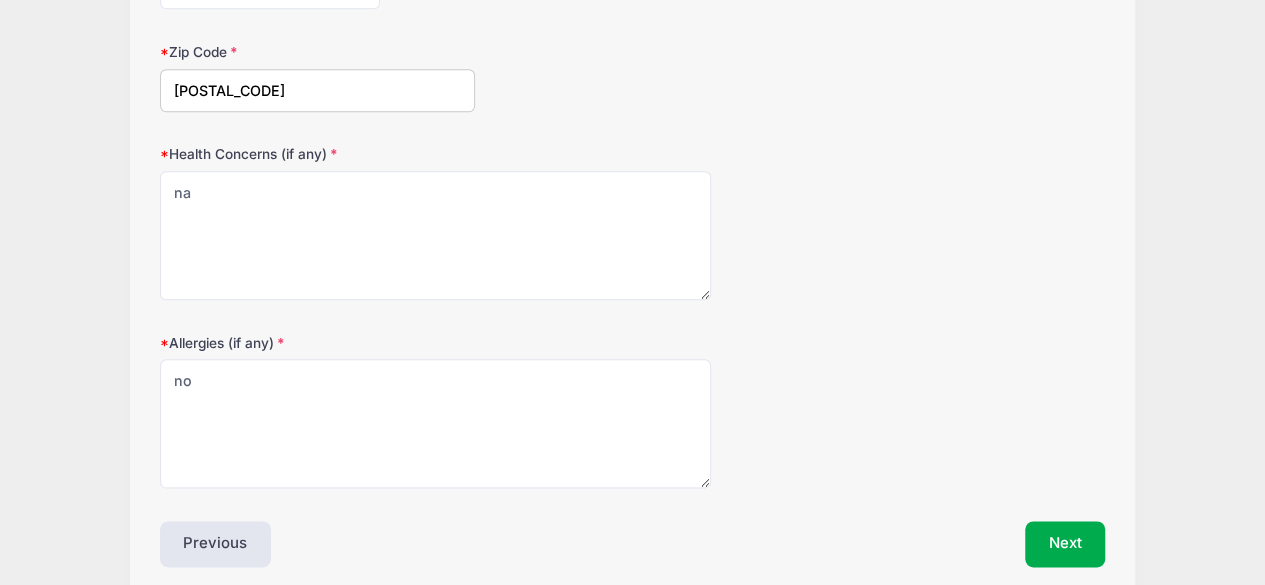scroll, scrollTop: 1095, scrollLeft: 0, axis: vertical 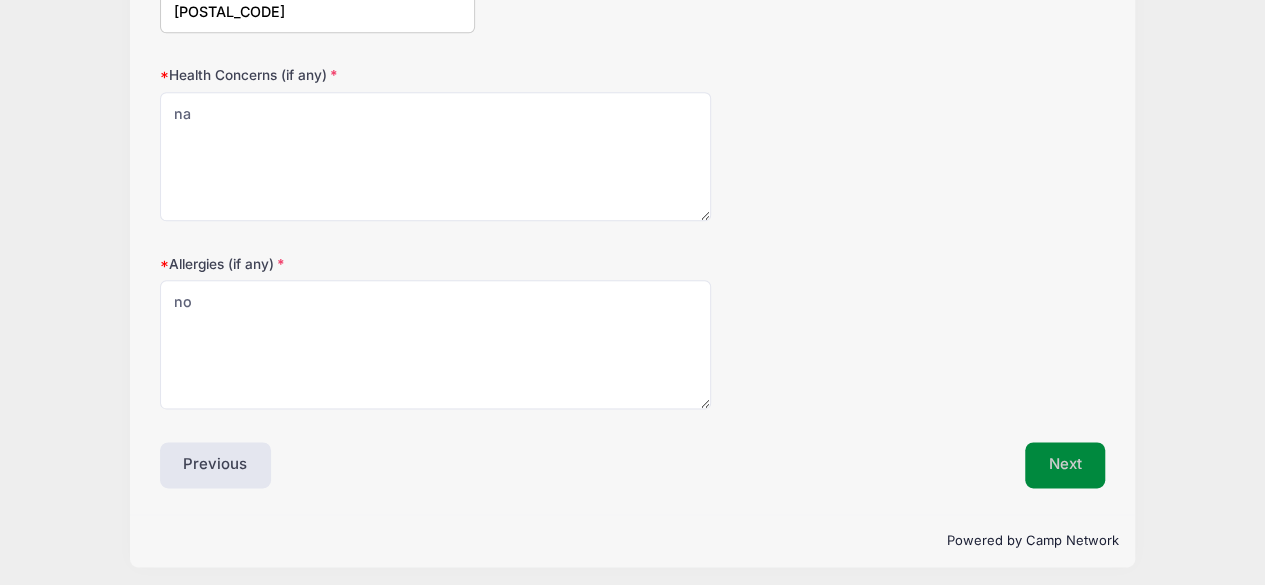 click on "Next" at bounding box center [1065, 465] 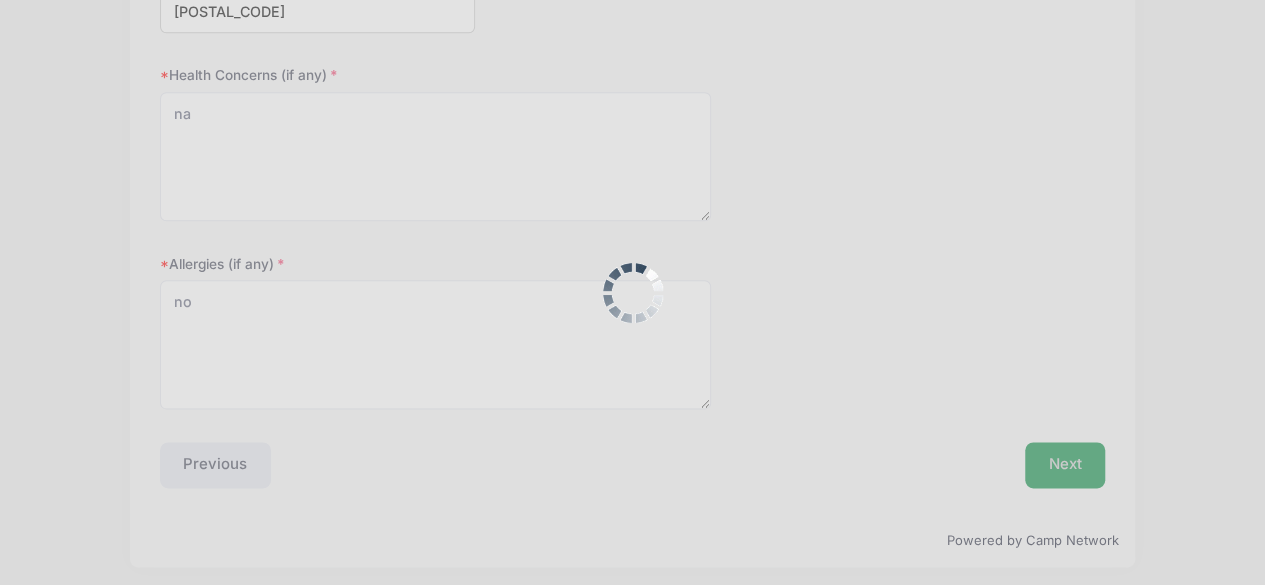 scroll, scrollTop: 330, scrollLeft: 0, axis: vertical 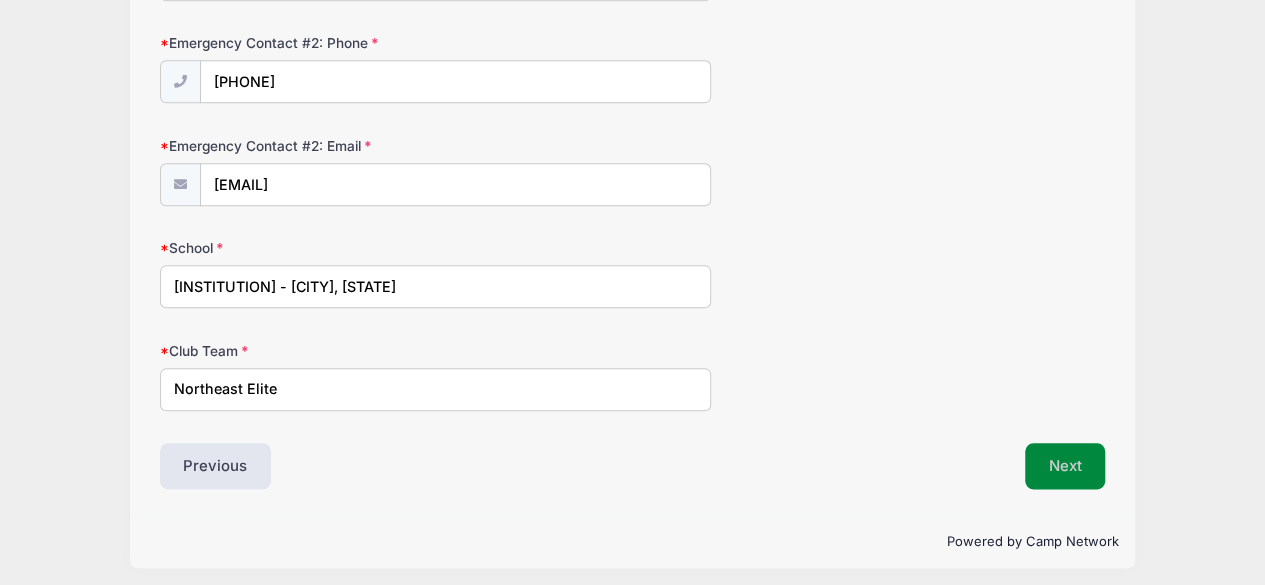 click on "Next" at bounding box center [1065, 466] 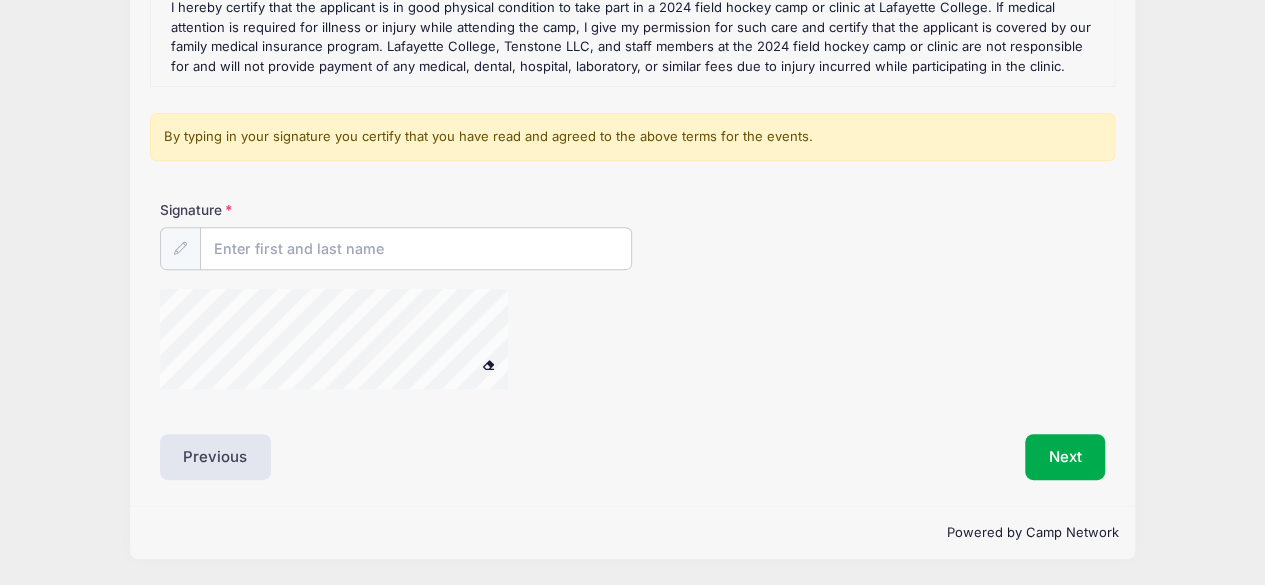 scroll, scrollTop: 0, scrollLeft: 0, axis: both 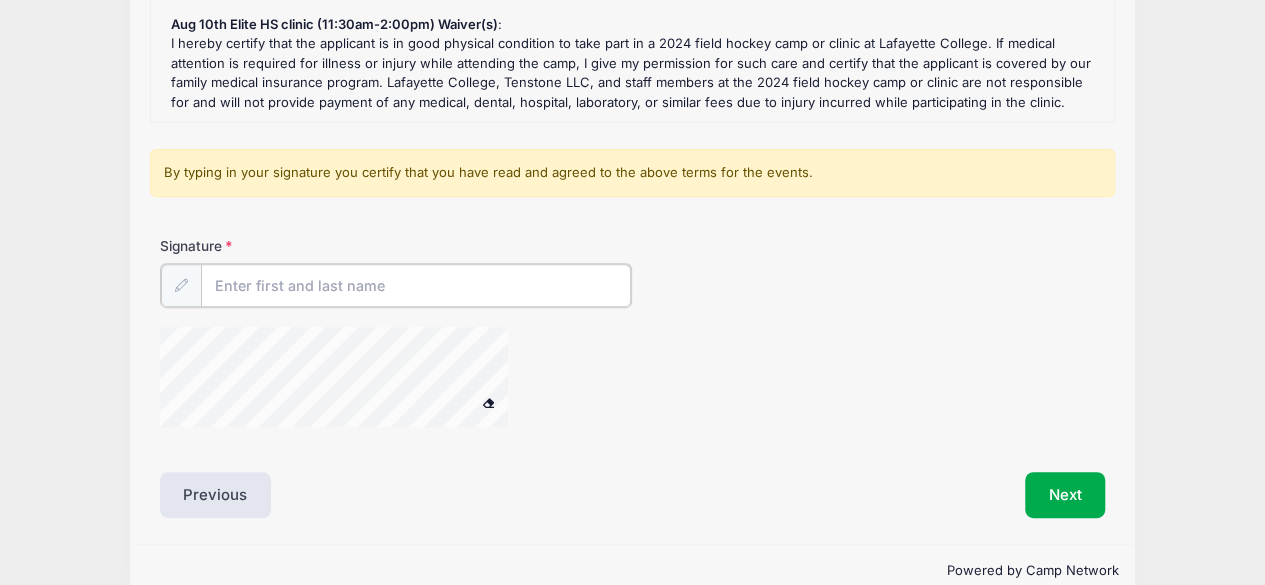 click on "Signature" at bounding box center [416, 285] 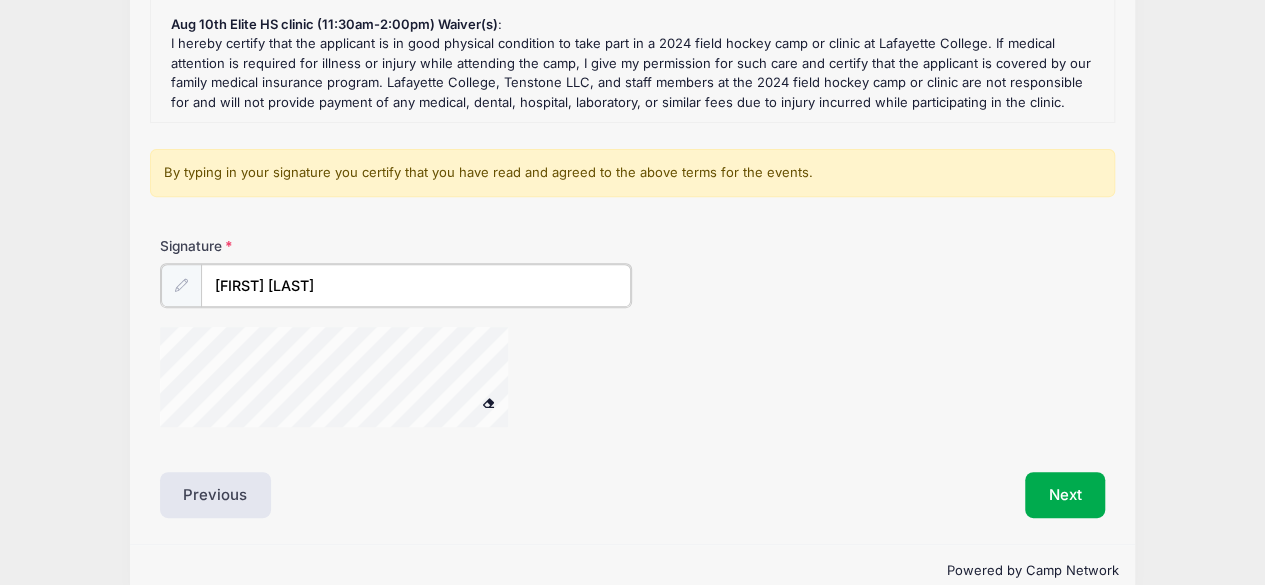 type on "melissa burke" 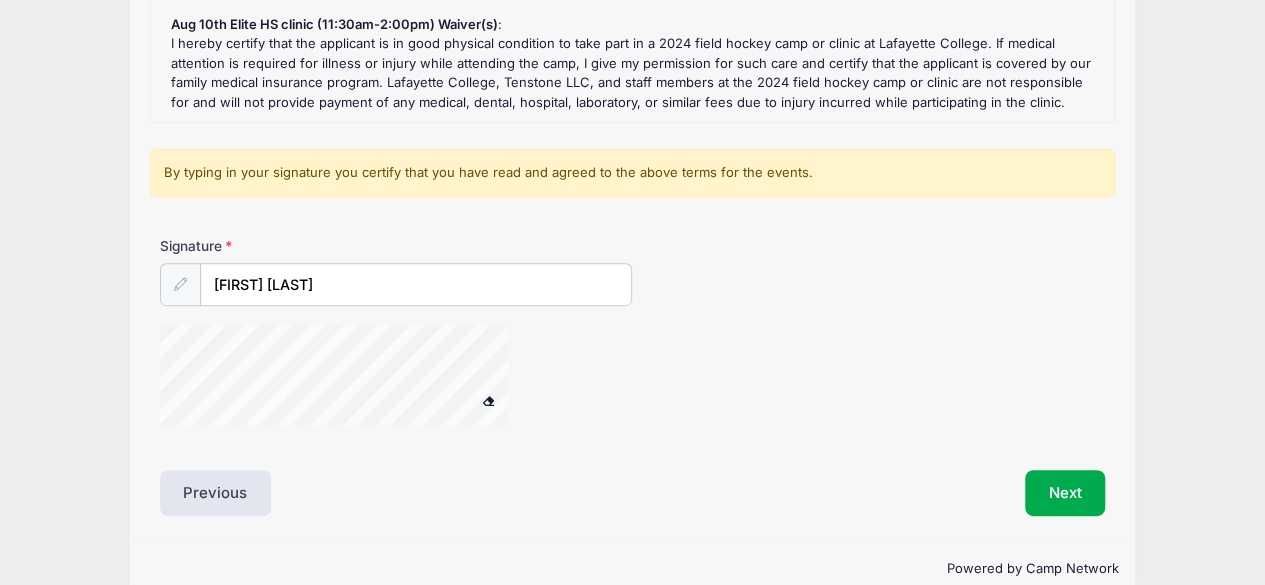 click on "Next" at bounding box center [873, 493] 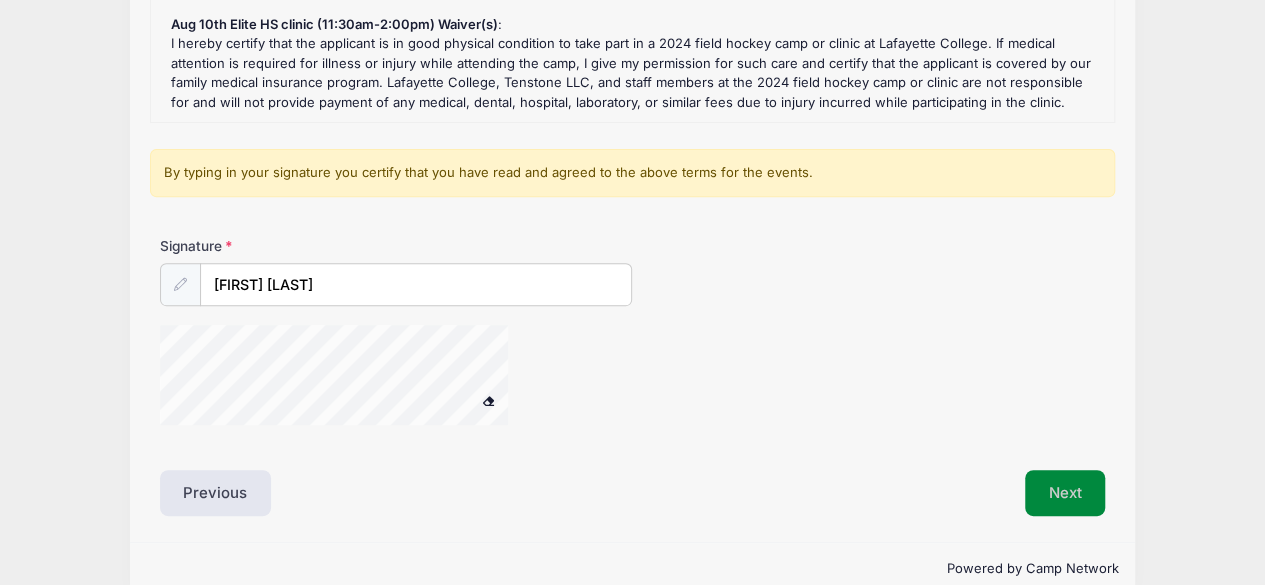 click on "Next" at bounding box center [1065, 493] 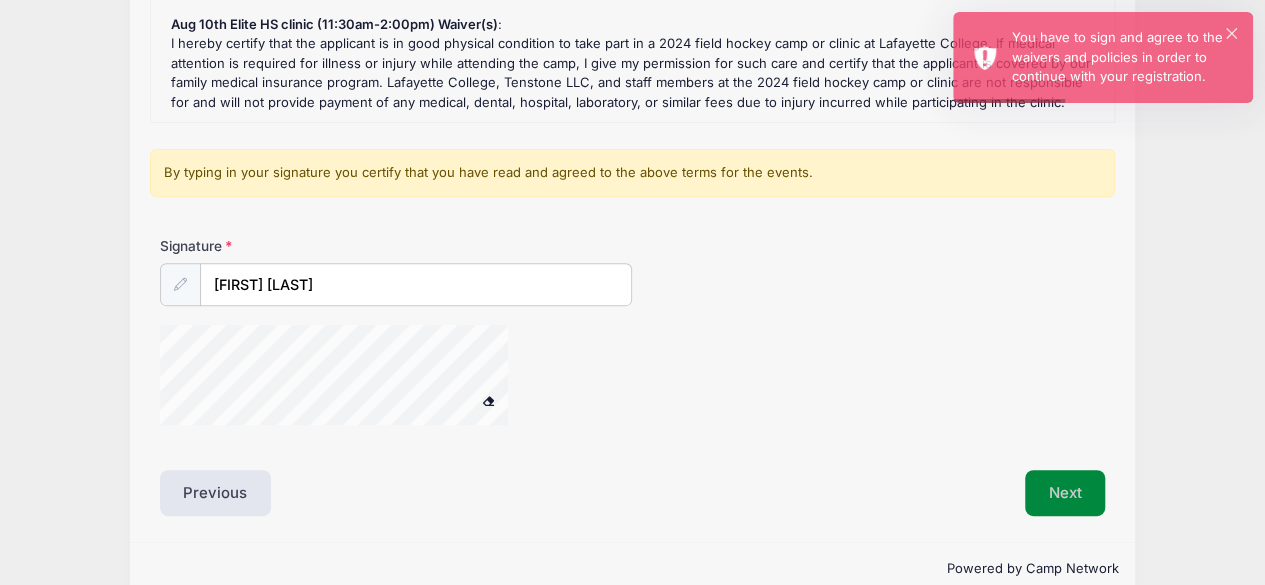 click on "Next" at bounding box center [1065, 493] 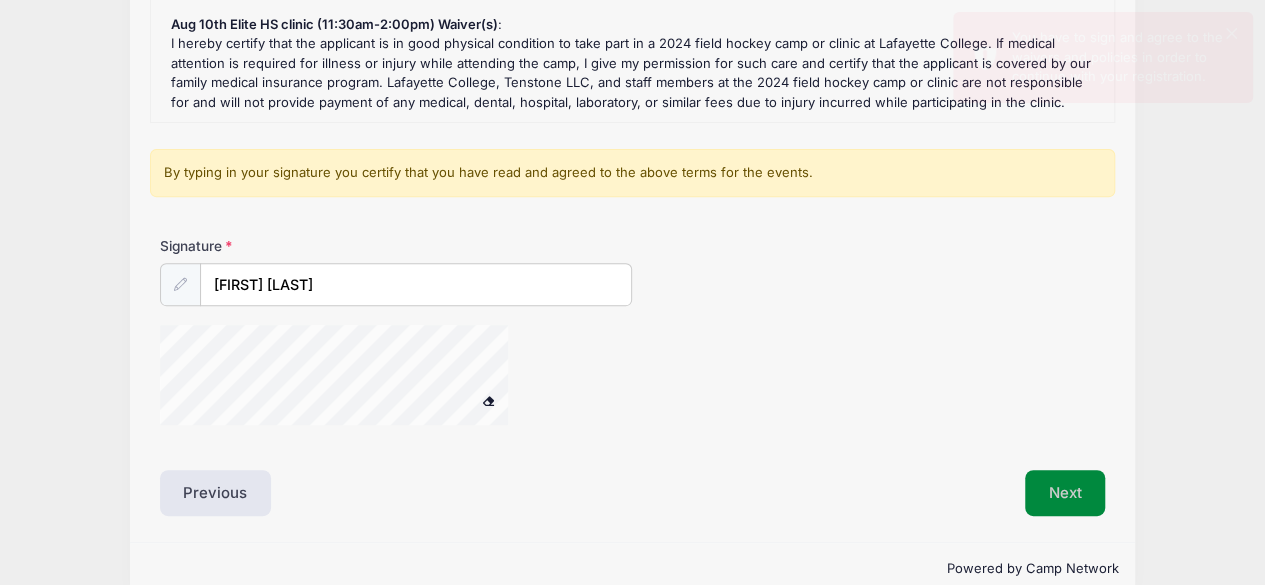 click on "Next" at bounding box center [1065, 493] 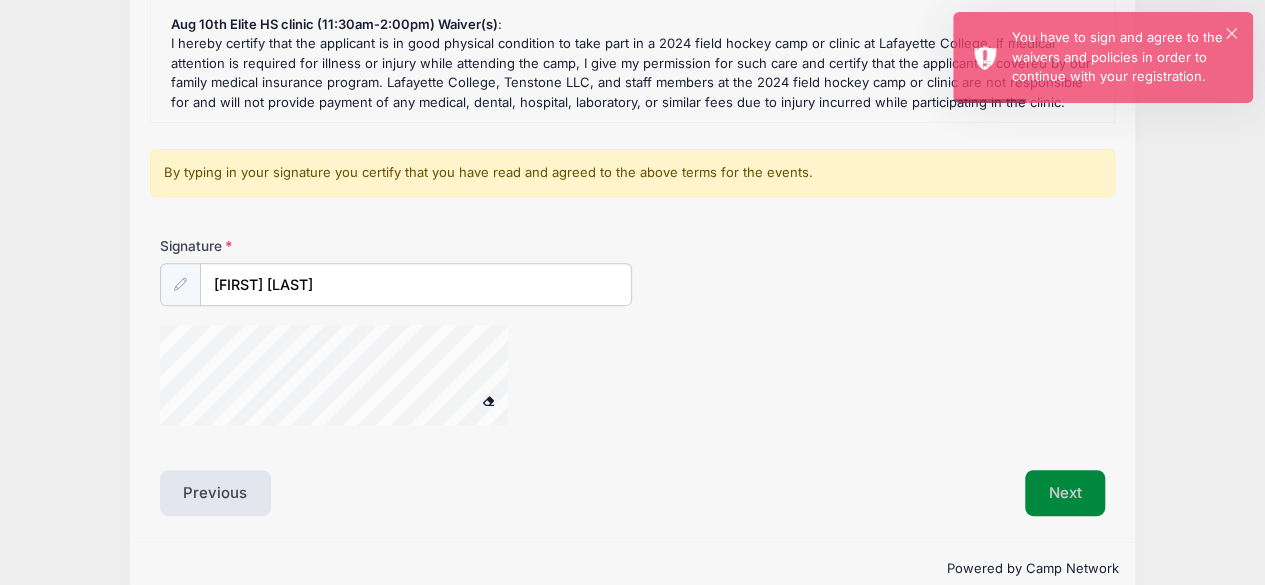 click on "Next" at bounding box center (1065, 493) 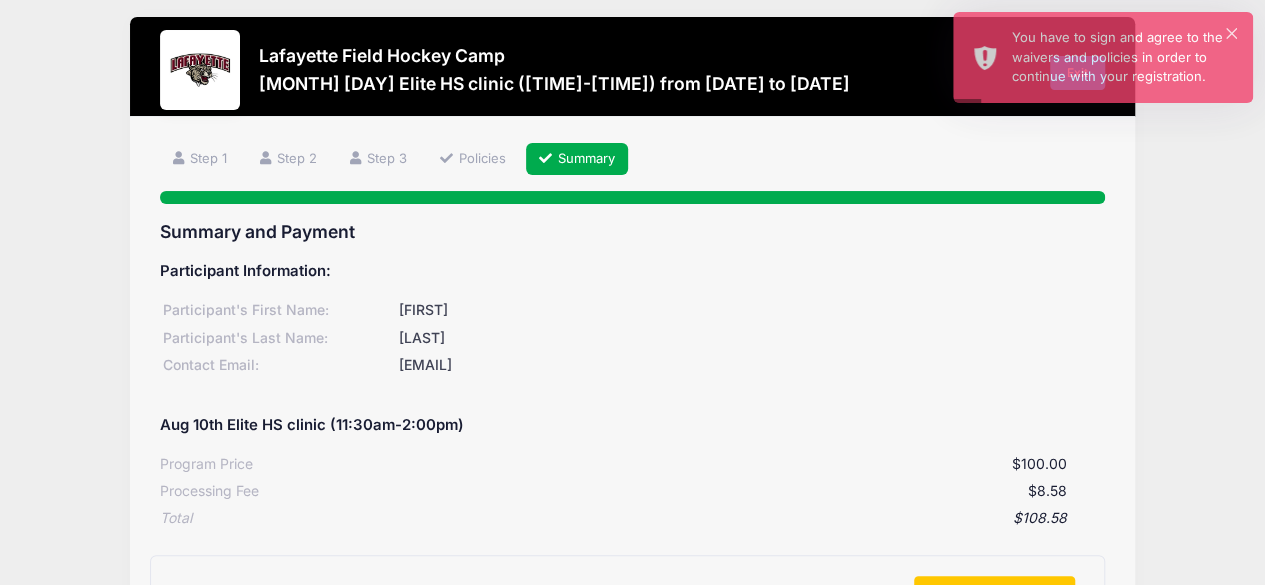 scroll, scrollTop: 0, scrollLeft: 0, axis: both 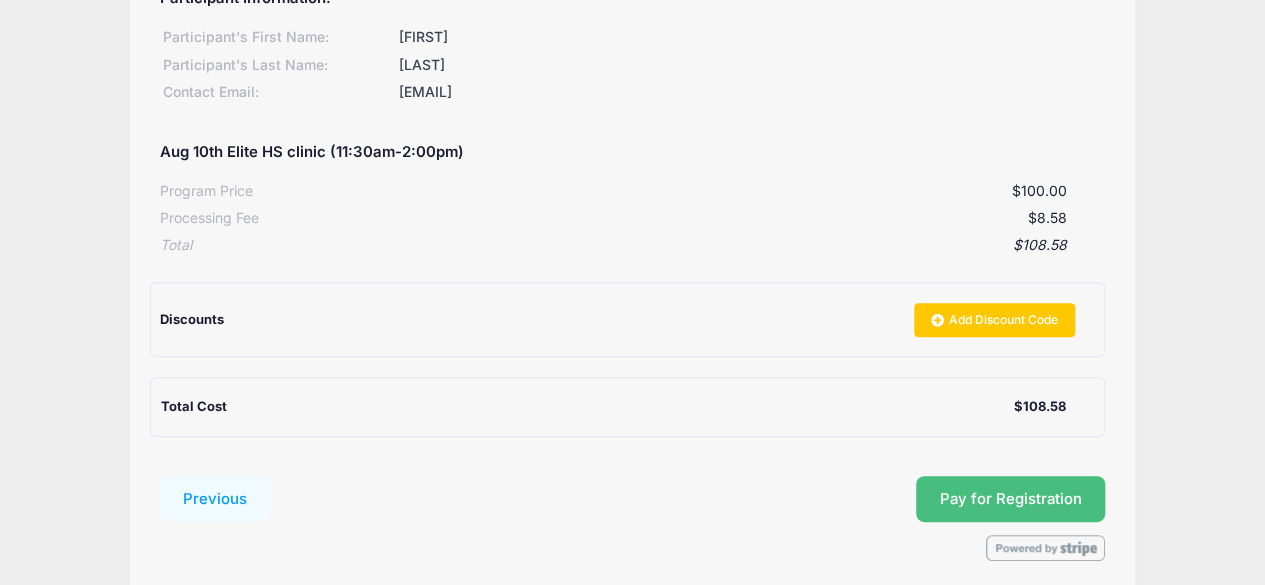 click on "Pay for Registration" at bounding box center (1011, 499) 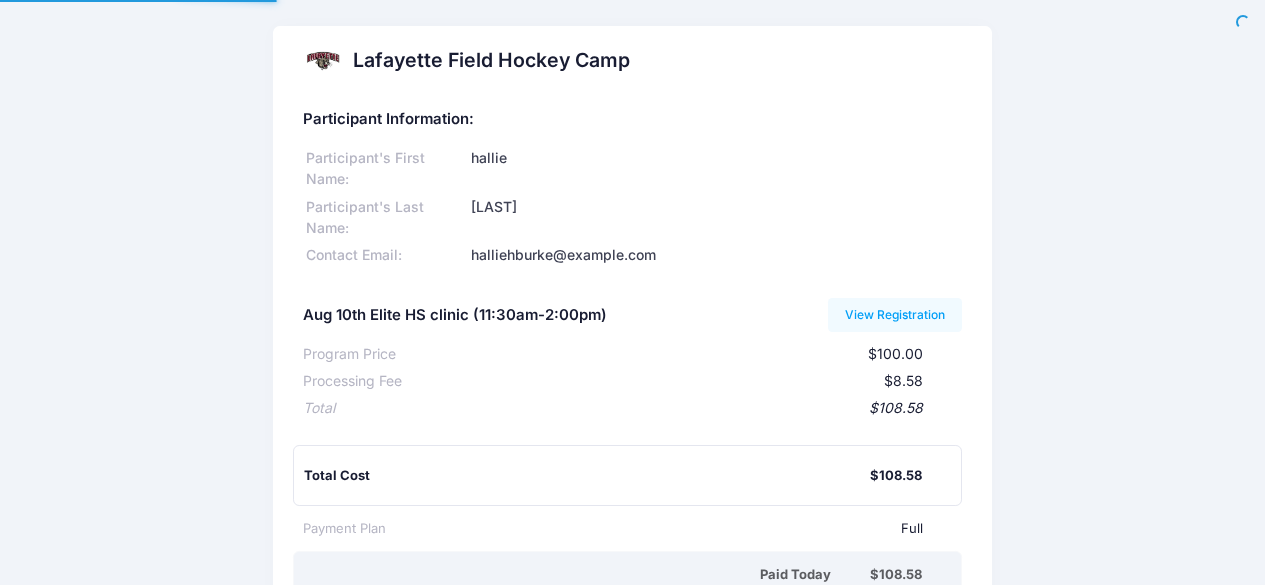 scroll, scrollTop: 0, scrollLeft: 0, axis: both 